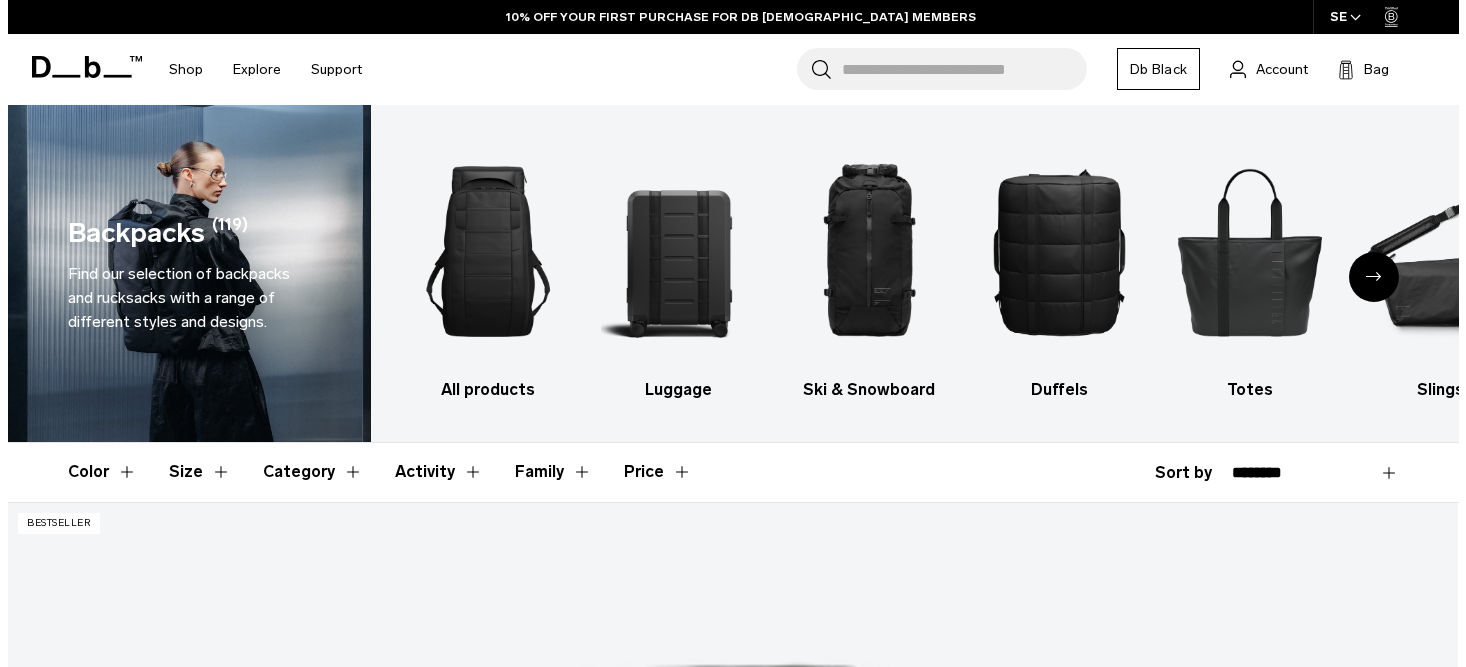 scroll, scrollTop: 503, scrollLeft: 0, axis: vertical 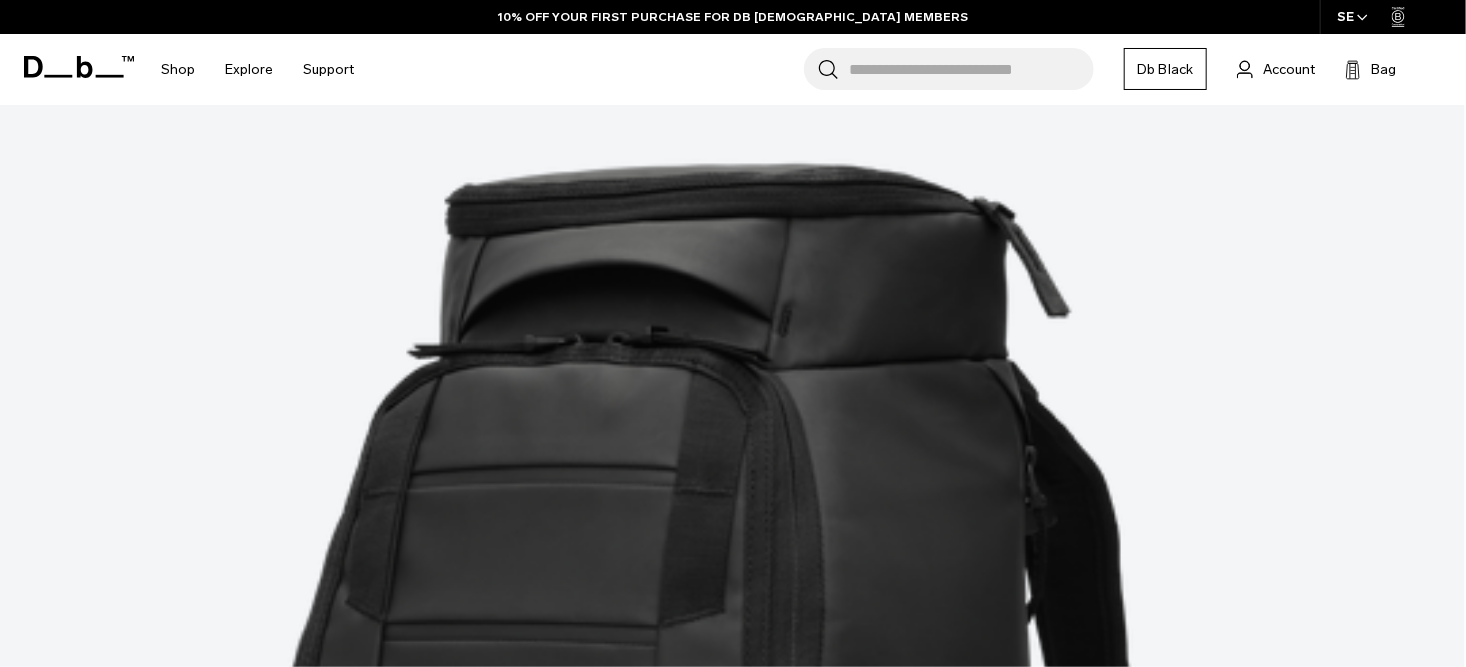 click at bounding box center [732, 4383] 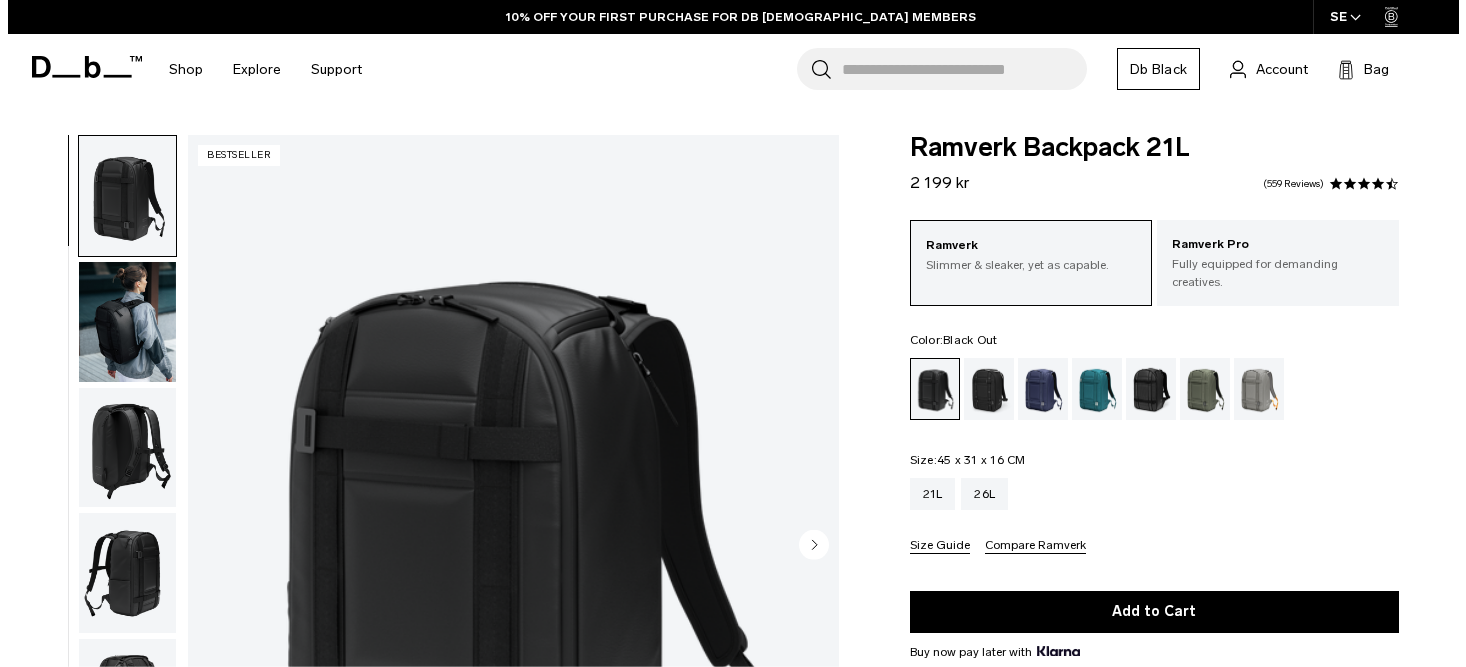 scroll, scrollTop: 0, scrollLeft: 0, axis: both 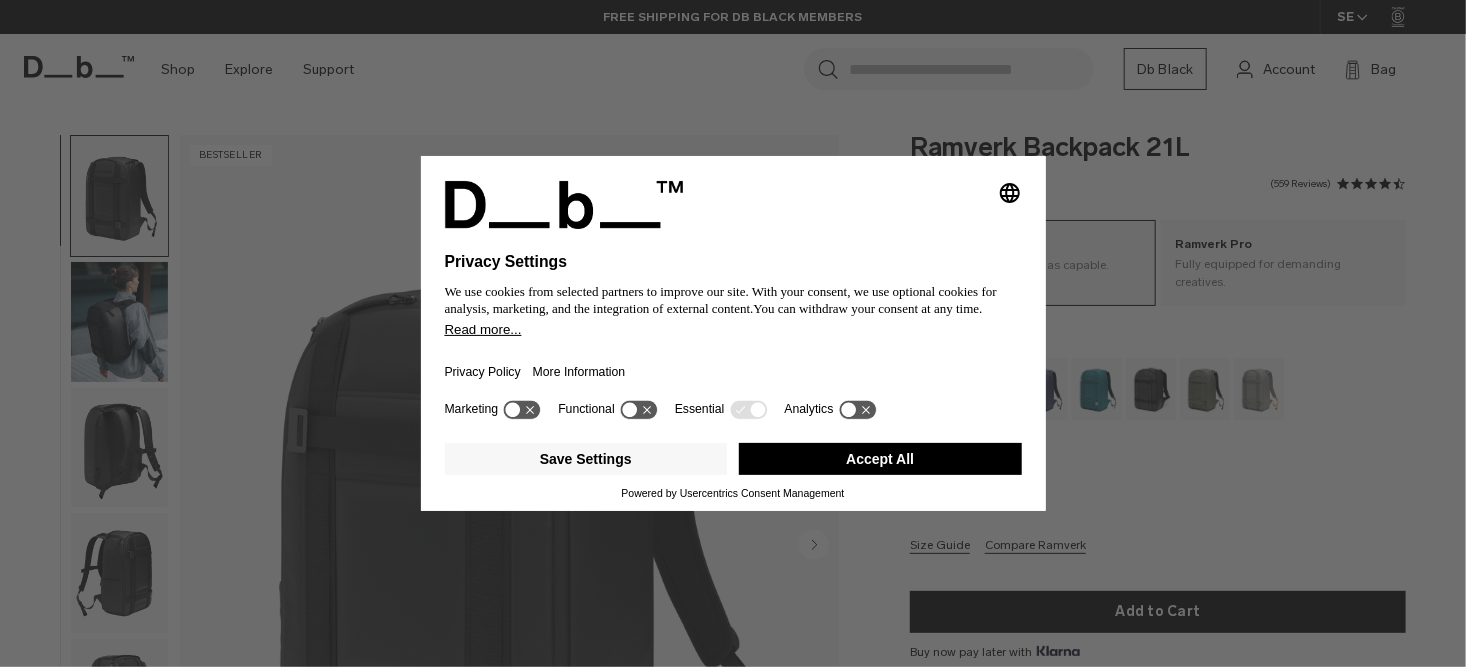 click on "Accept All" at bounding box center (880, 459) 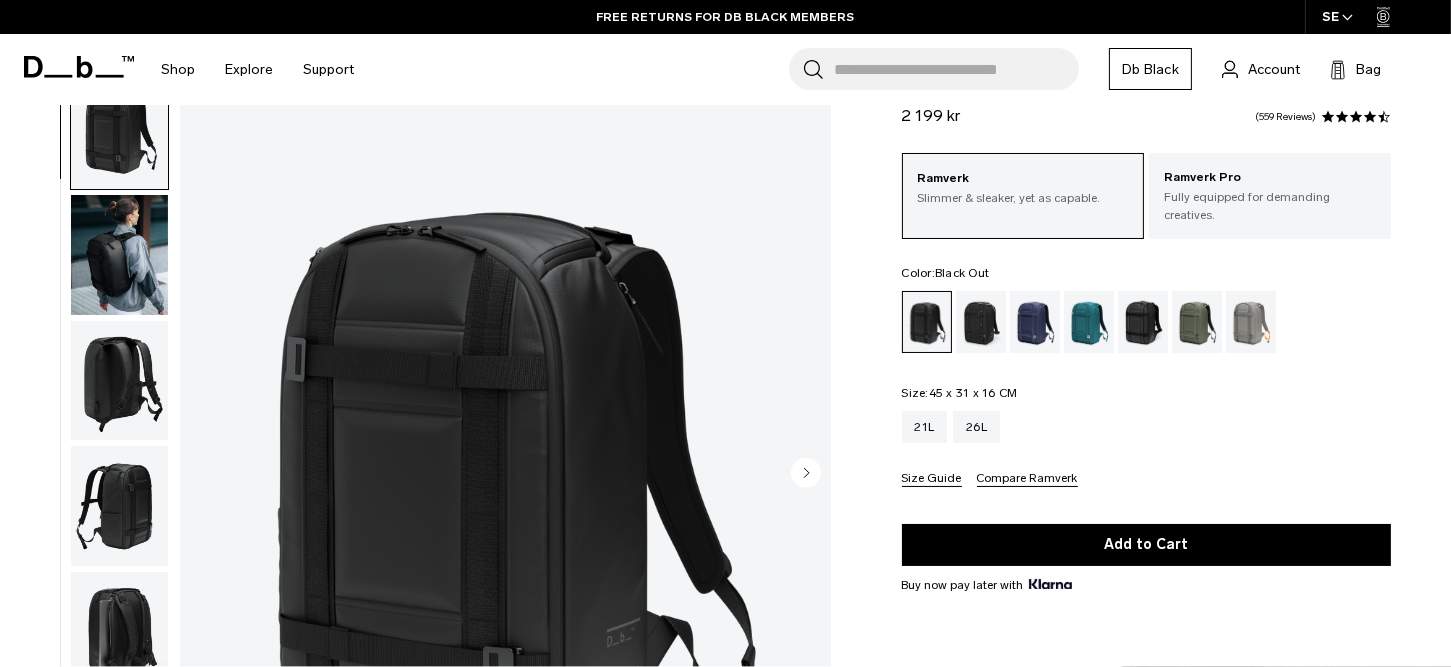 scroll, scrollTop: 200, scrollLeft: 0, axis: vertical 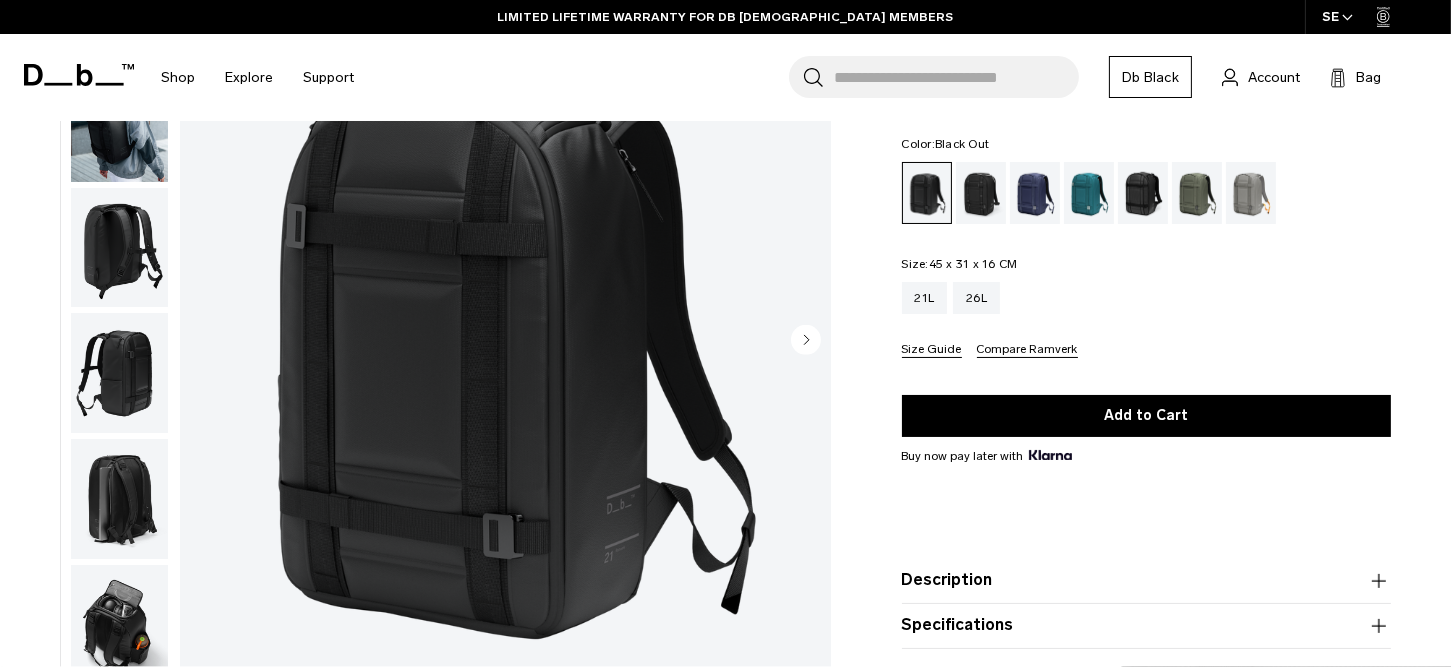 click at bounding box center [505, 341] 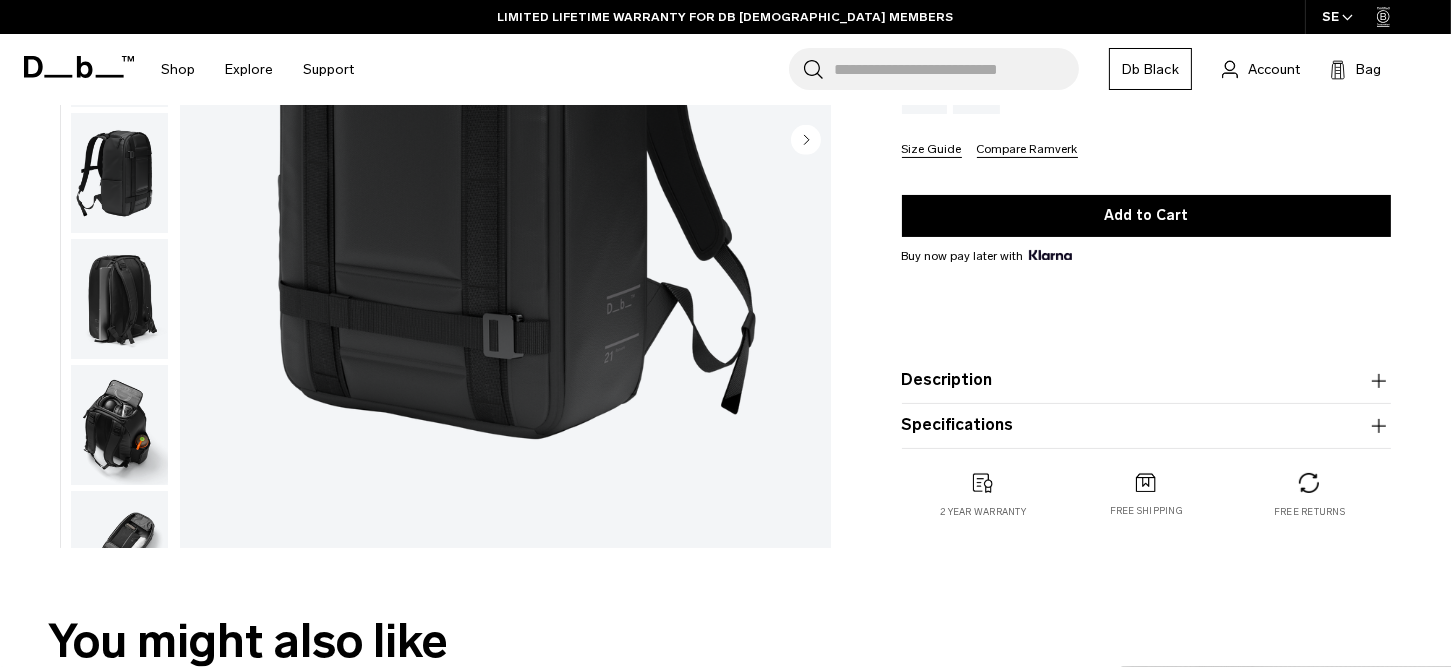 scroll, scrollTop: 300, scrollLeft: 0, axis: vertical 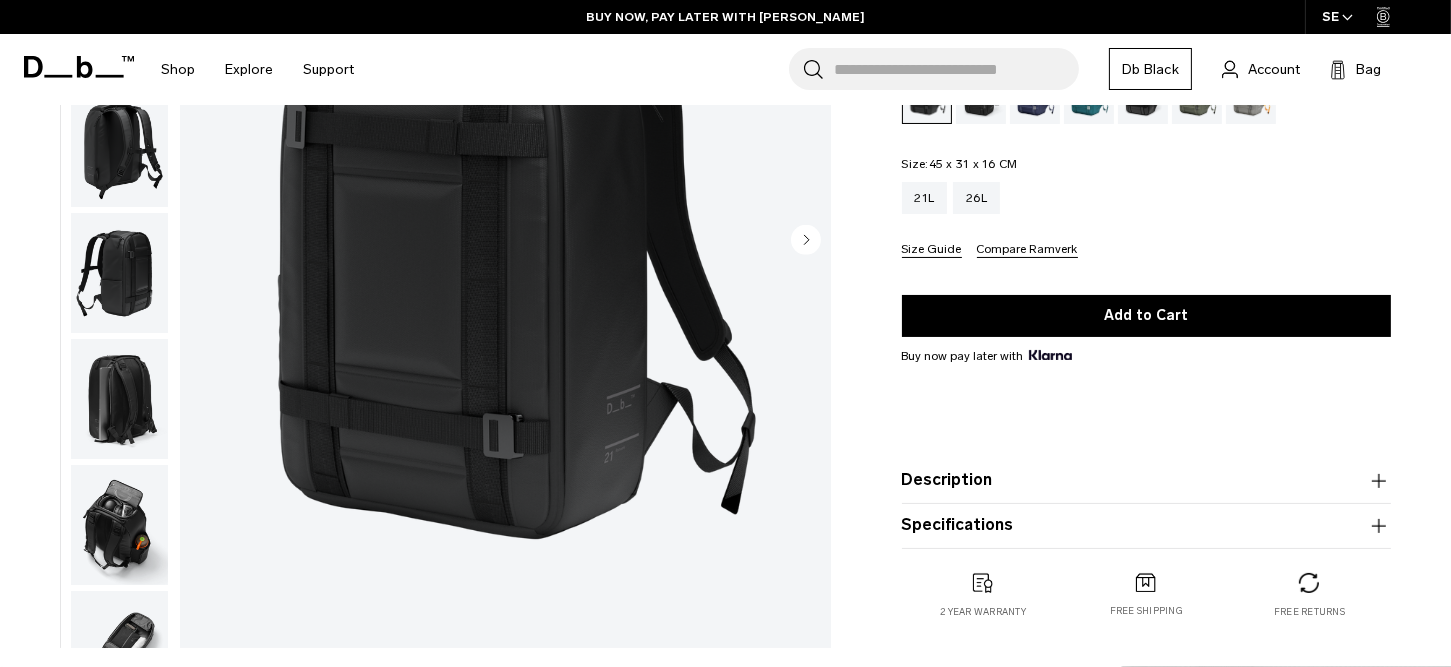 click at bounding box center [119, 273] 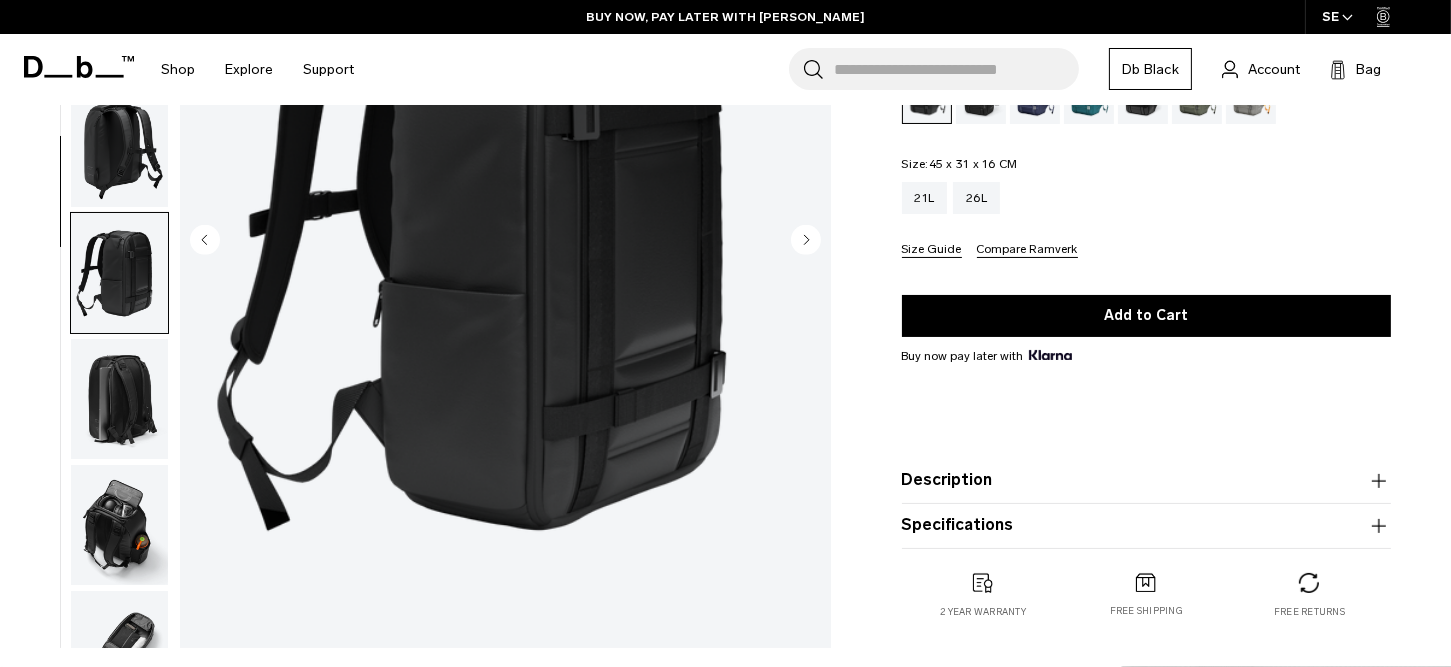 scroll, scrollTop: 190, scrollLeft: 0, axis: vertical 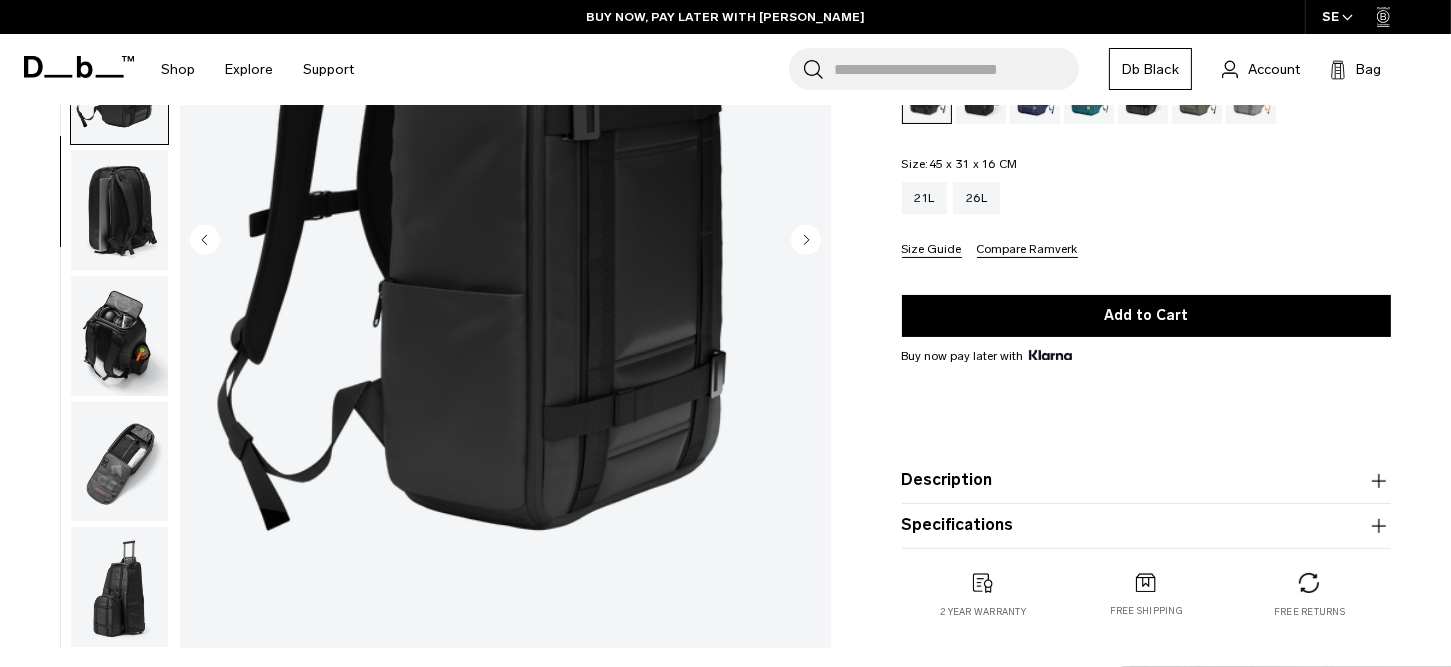 click at bounding box center (119, 462) 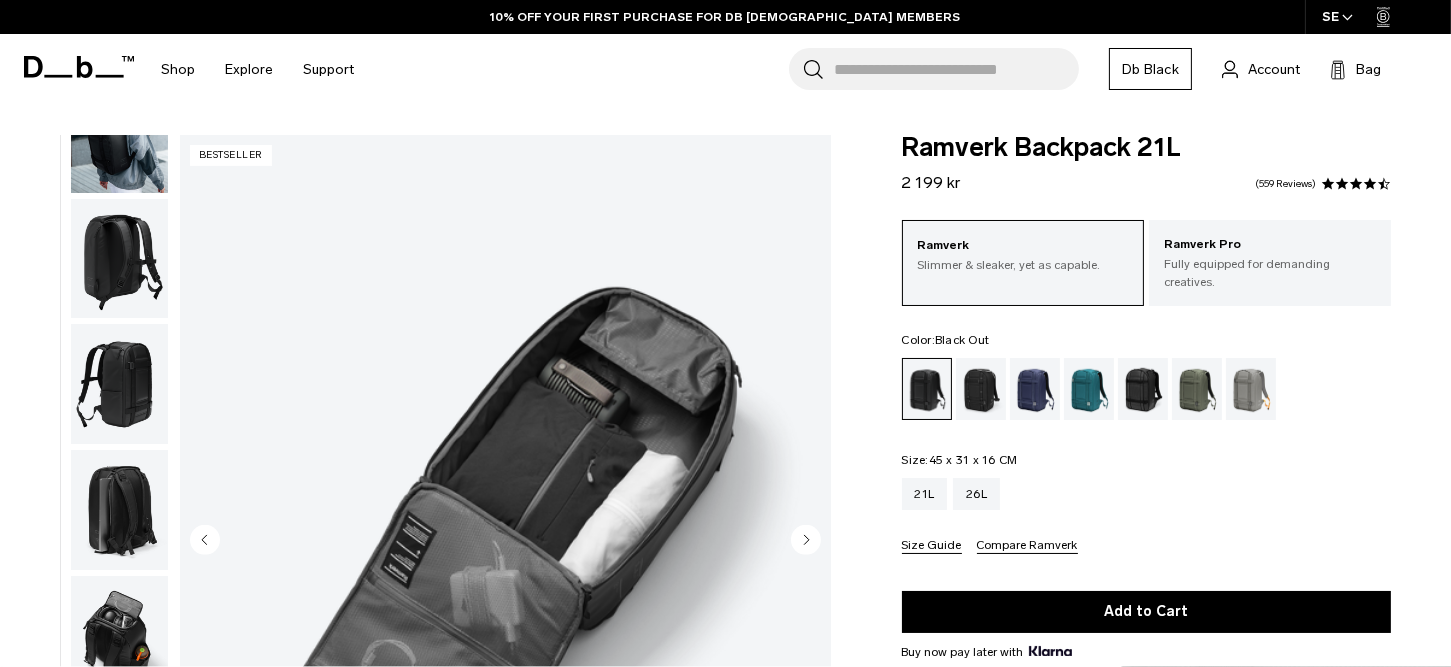 scroll, scrollTop: 100, scrollLeft: 0, axis: vertical 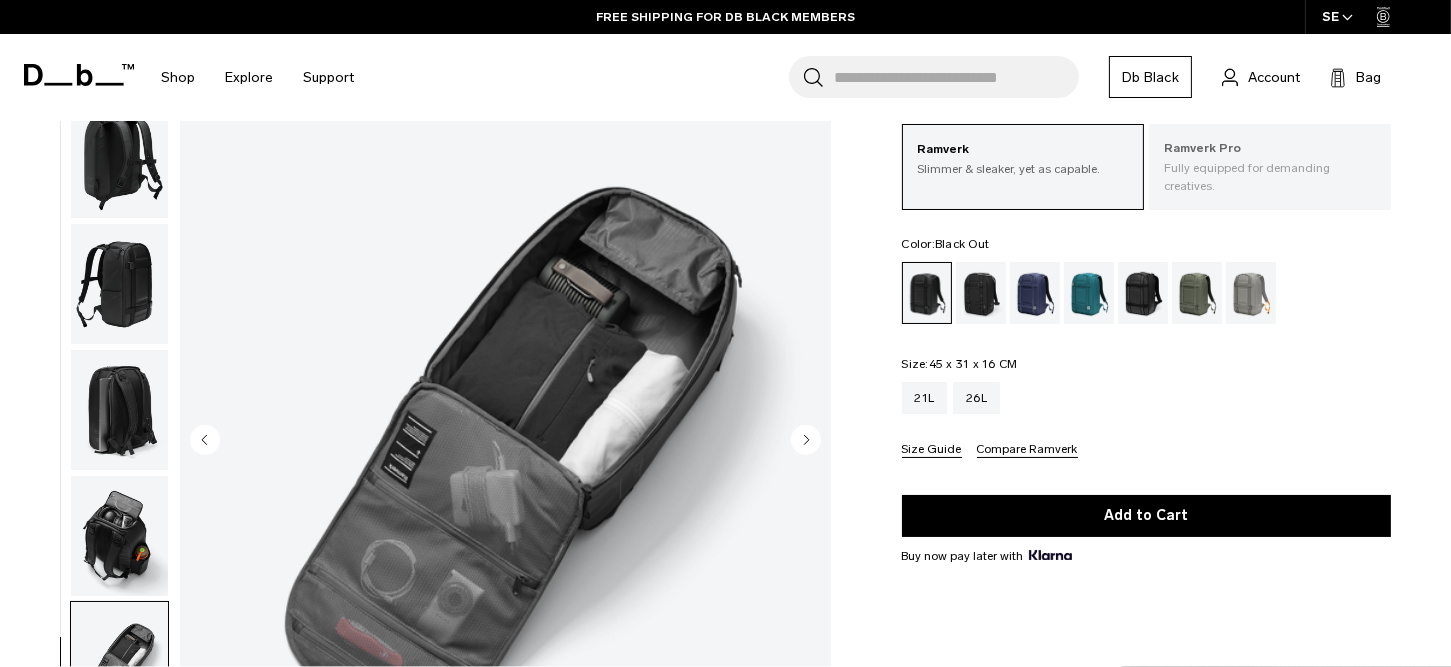 click on "Fully equipped for demanding creatives." at bounding box center [1270, 177] 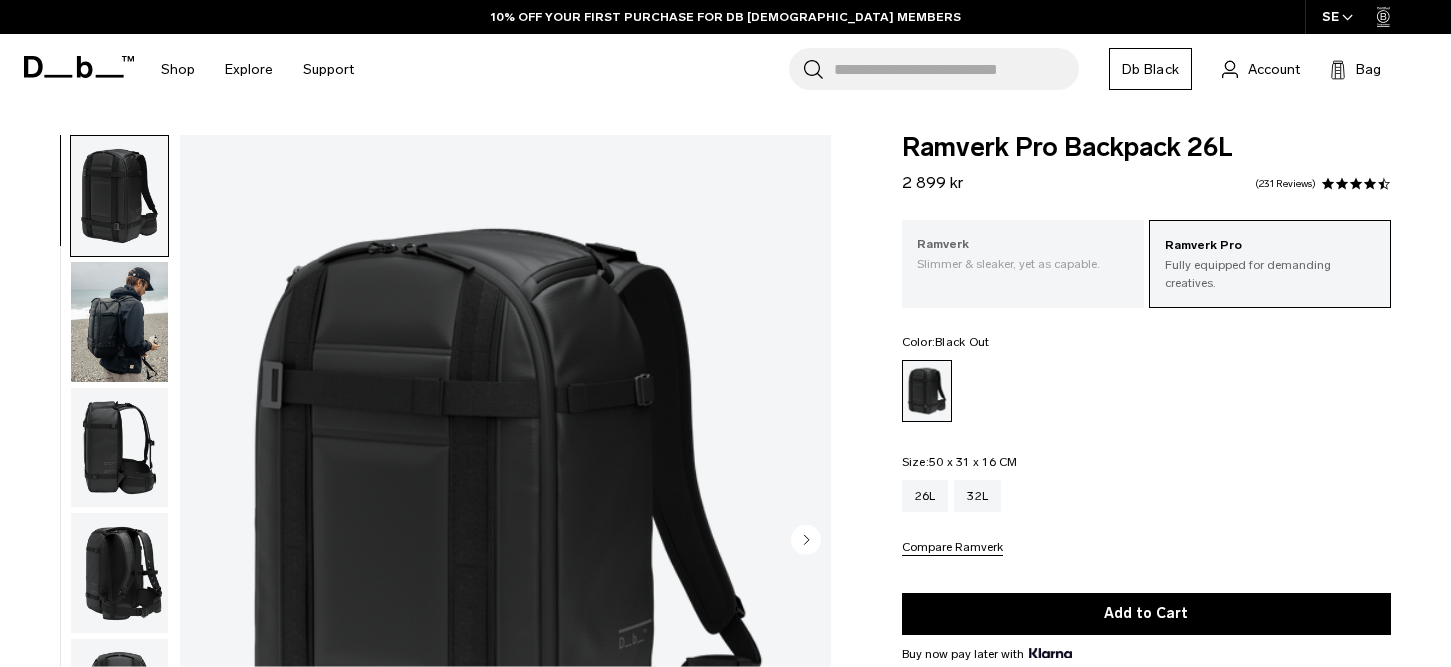 scroll, scrollTop: 0, scrollLeft: 0, axis: both 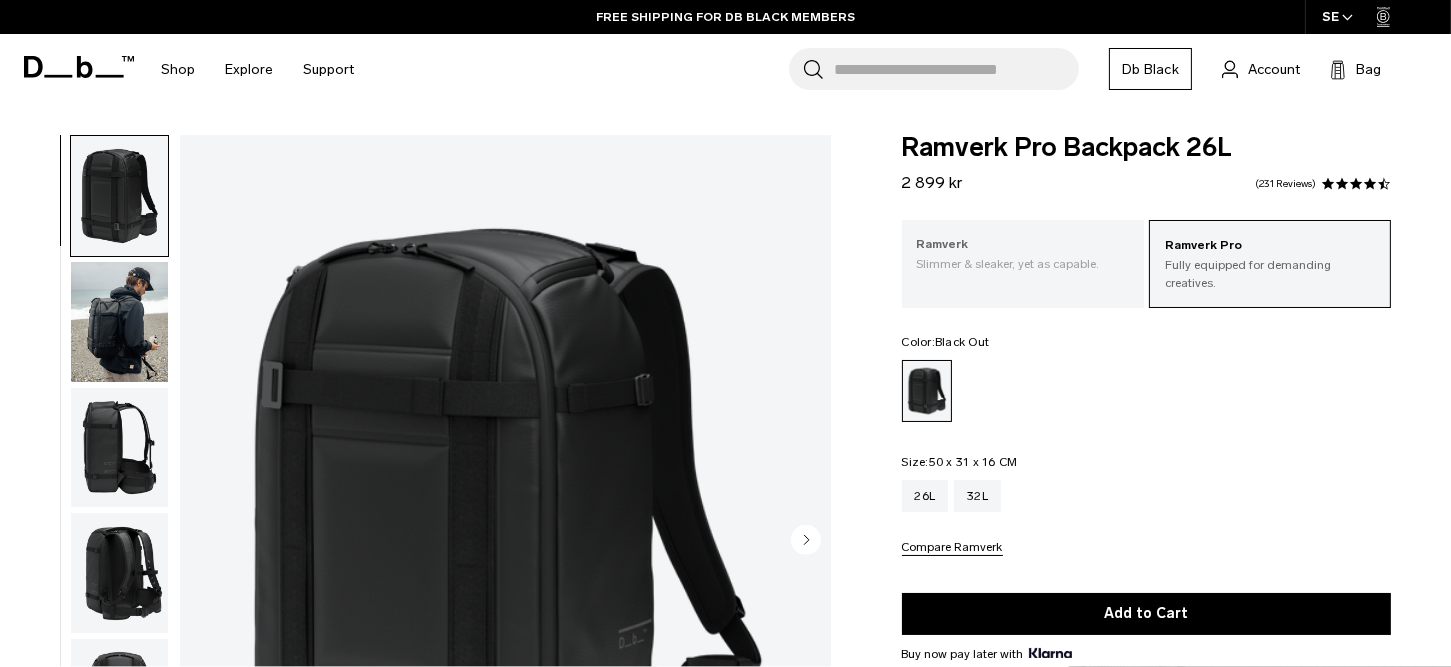 click on "Slimmer & sleaker, yet as capable." at bounding box center [1023, 264] 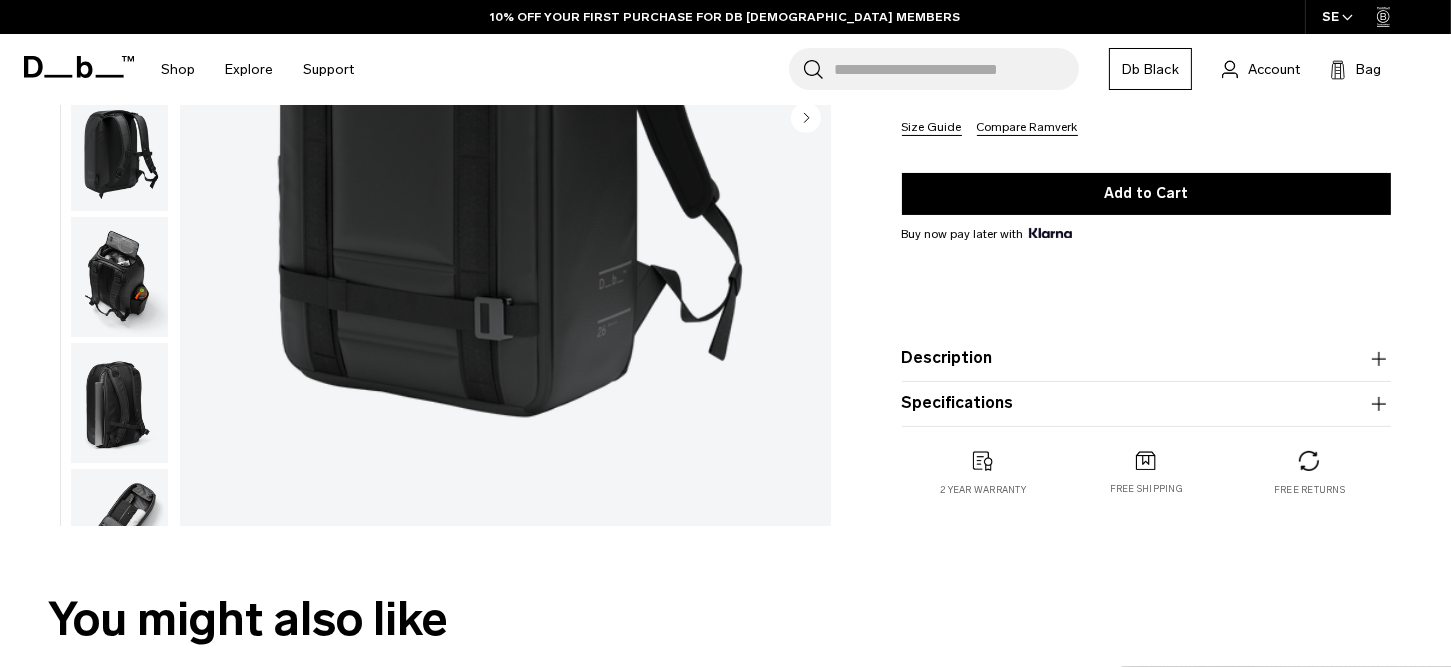 scroll, scrollTop: 0, scrollLeft: 0, axis: both 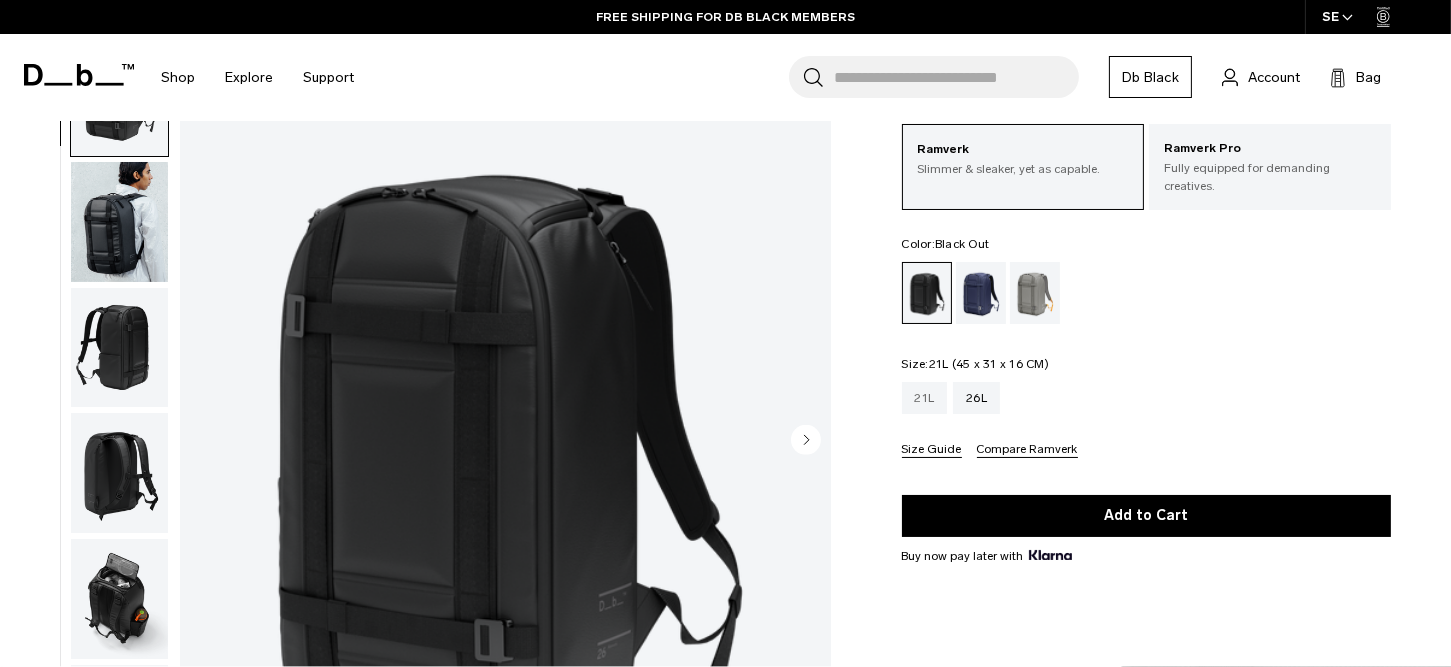 click on "21L" at bounding box center [925, 398] 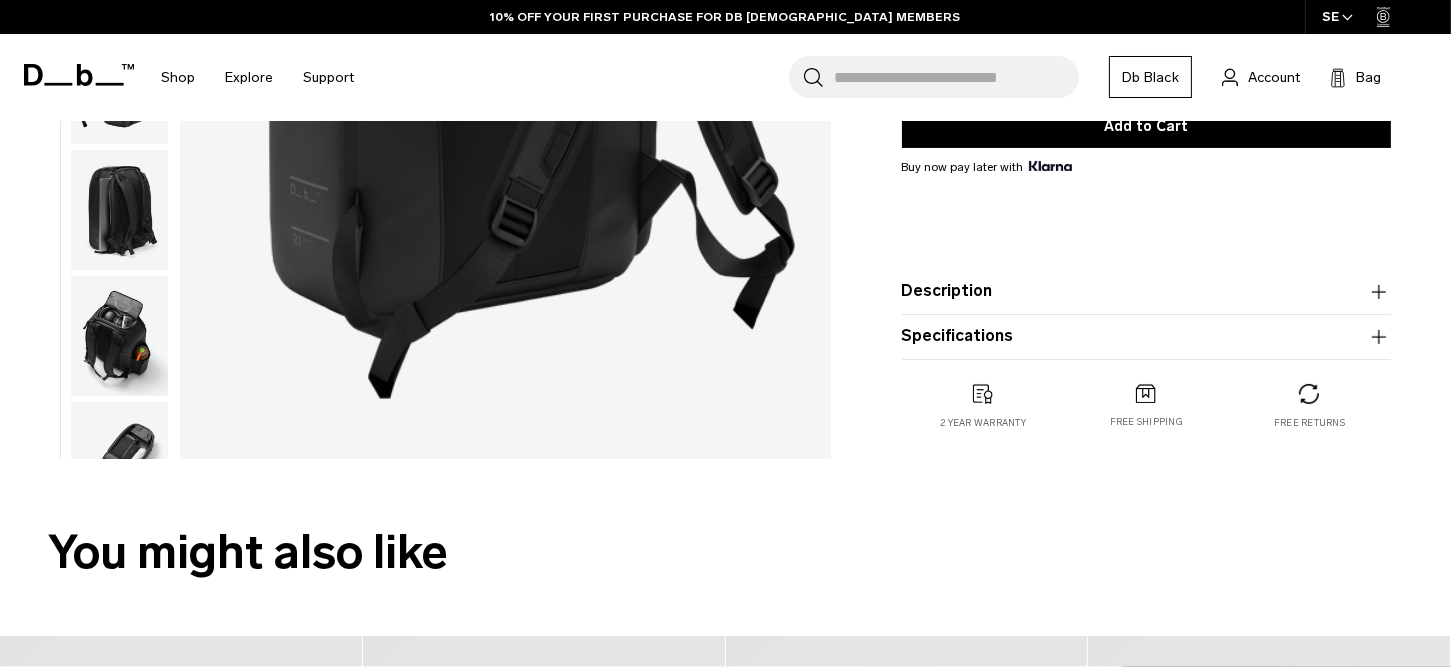 click at bounding box center [119, 462] 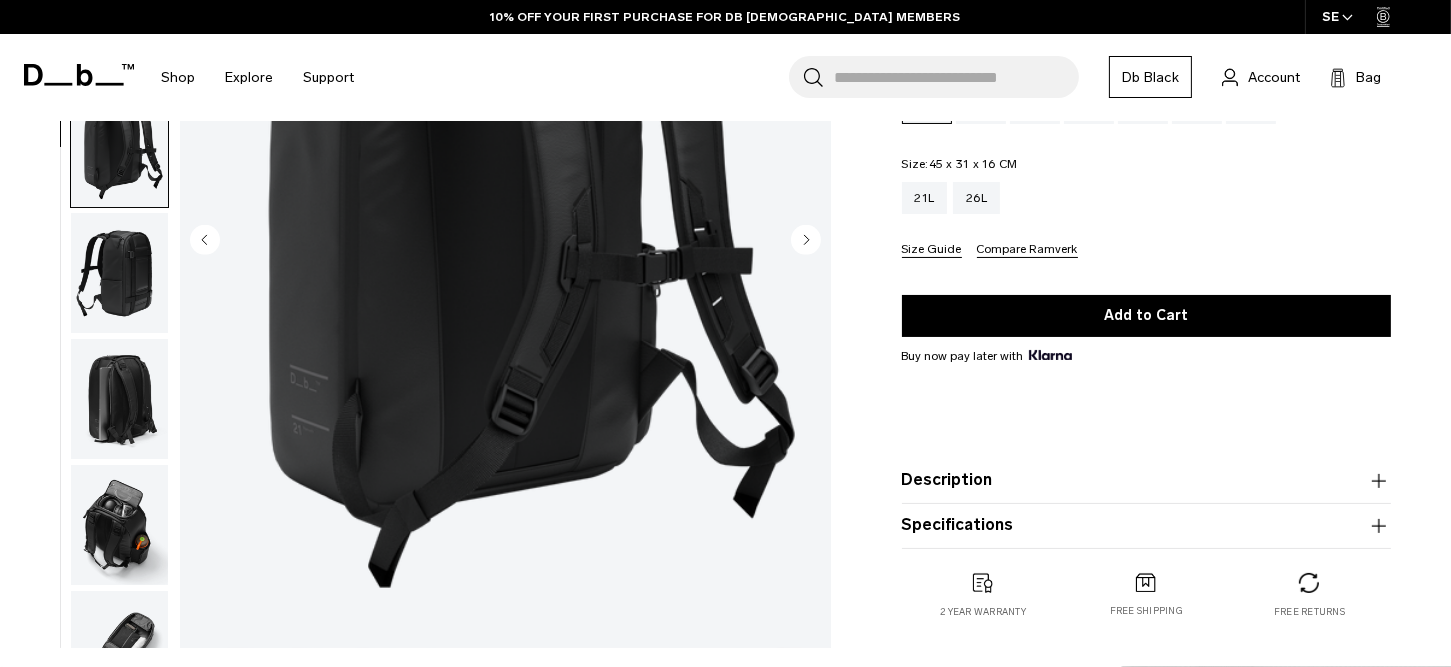 scroll, scrollTop: 190, scrollLeft: 0, axis: vertical 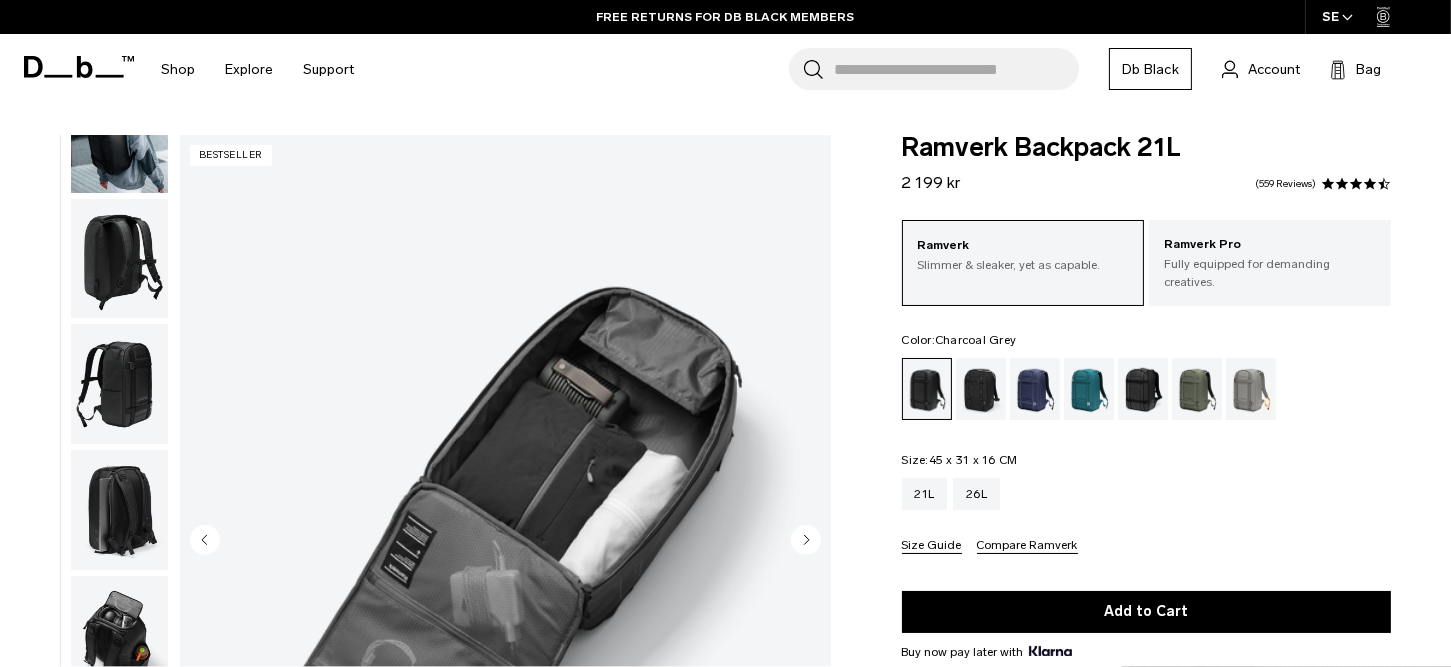 click at bounding box center (981, 389) 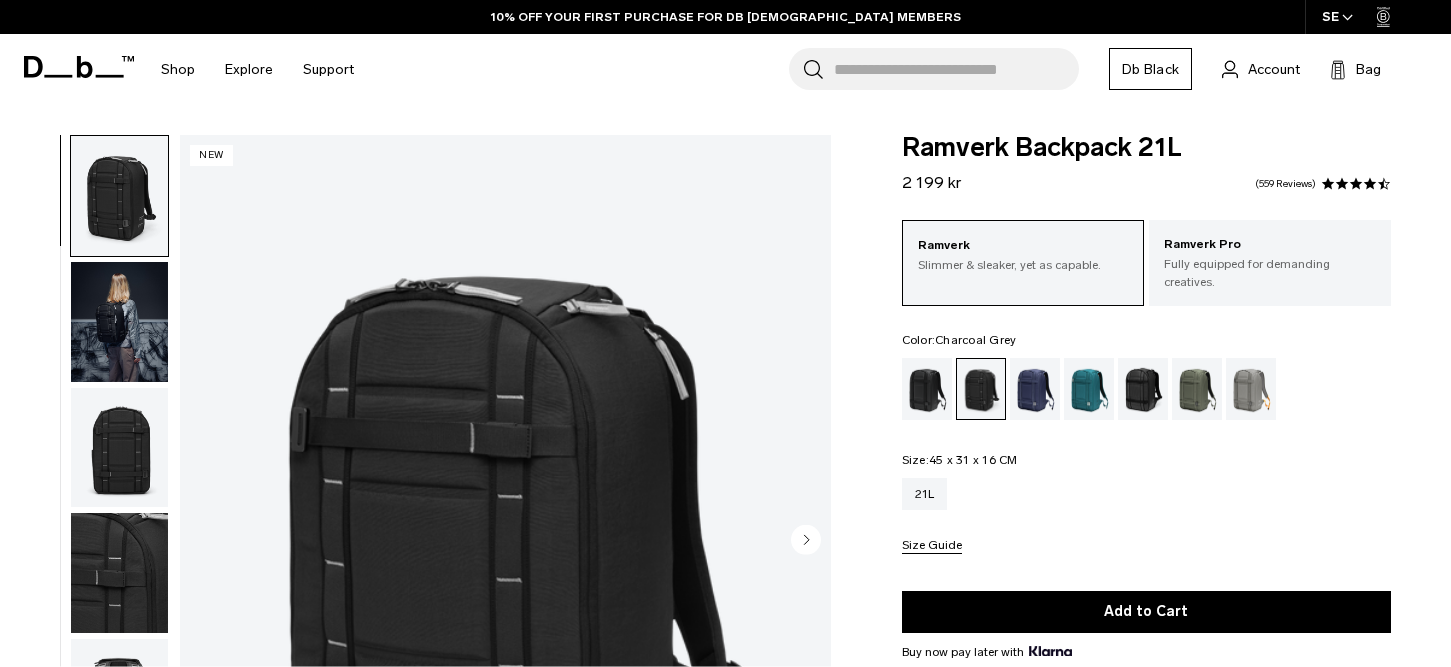 click at bounding box center (119, 322) 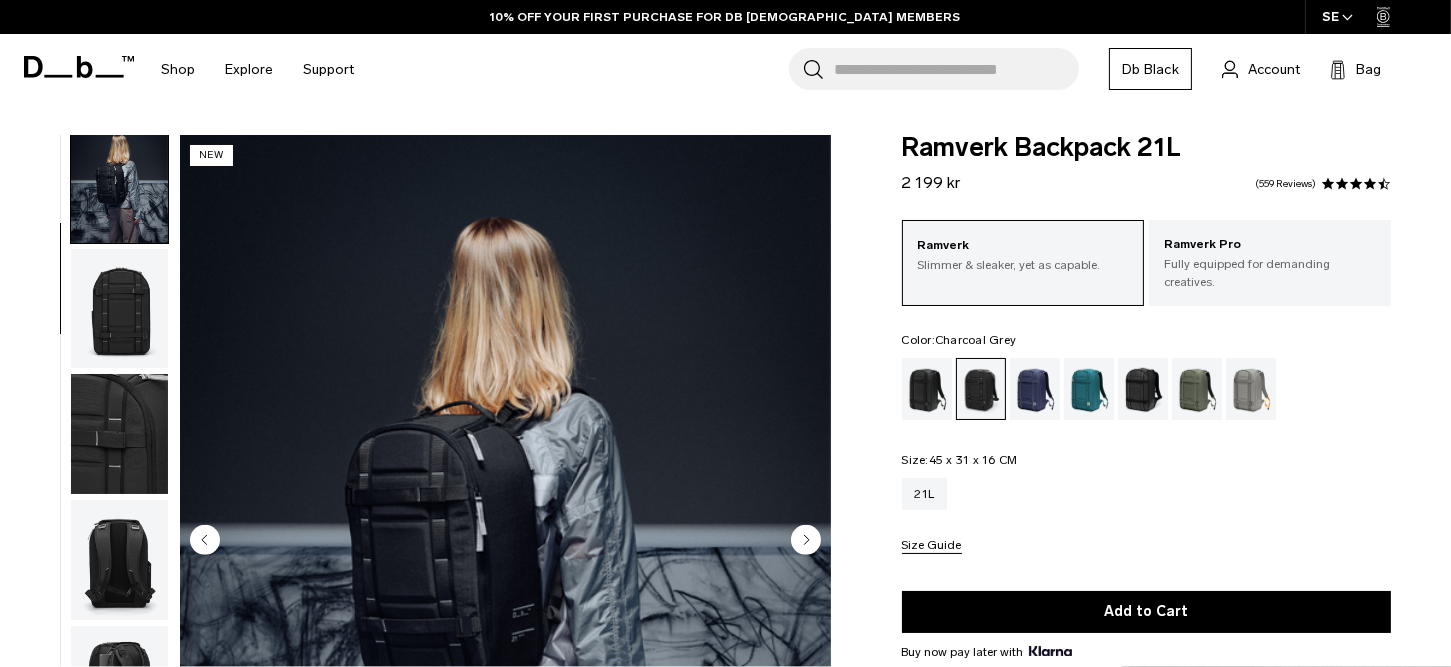 scroll, scrollTop: 267, scrollLeft: 0, axis: vertical 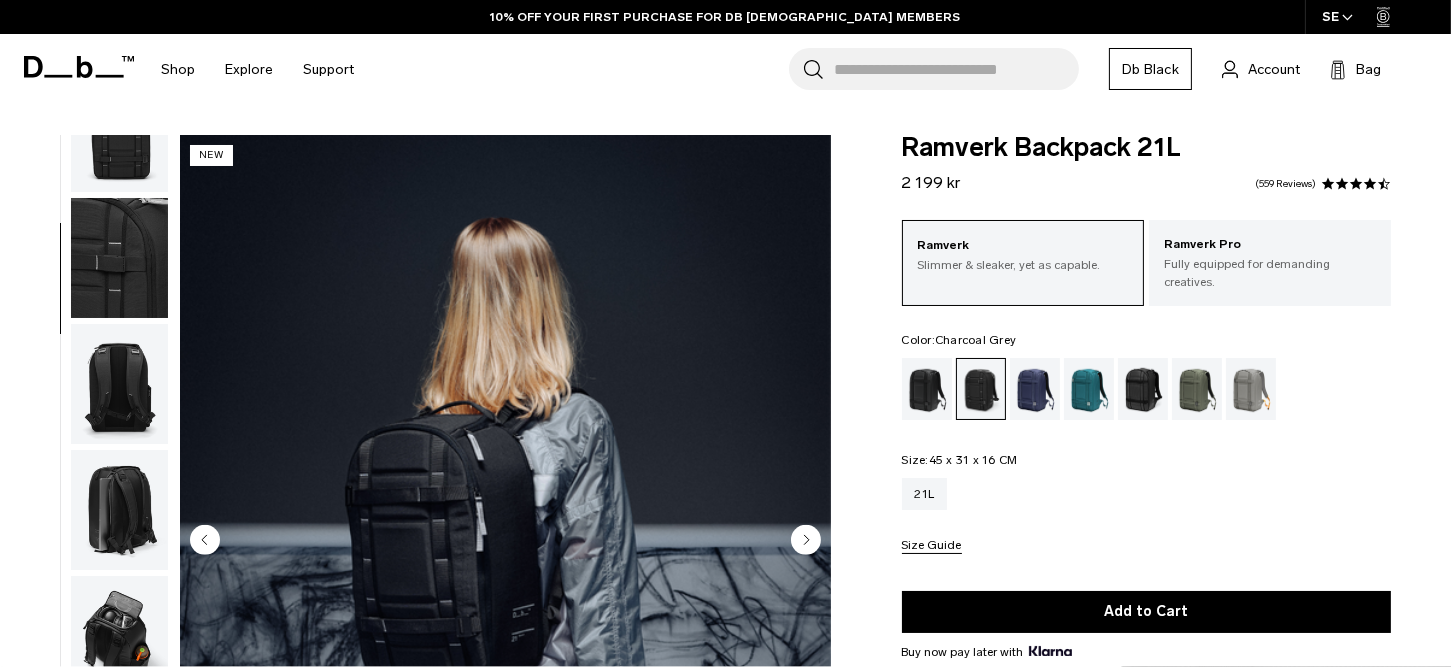click at bounding box center [119, 384] 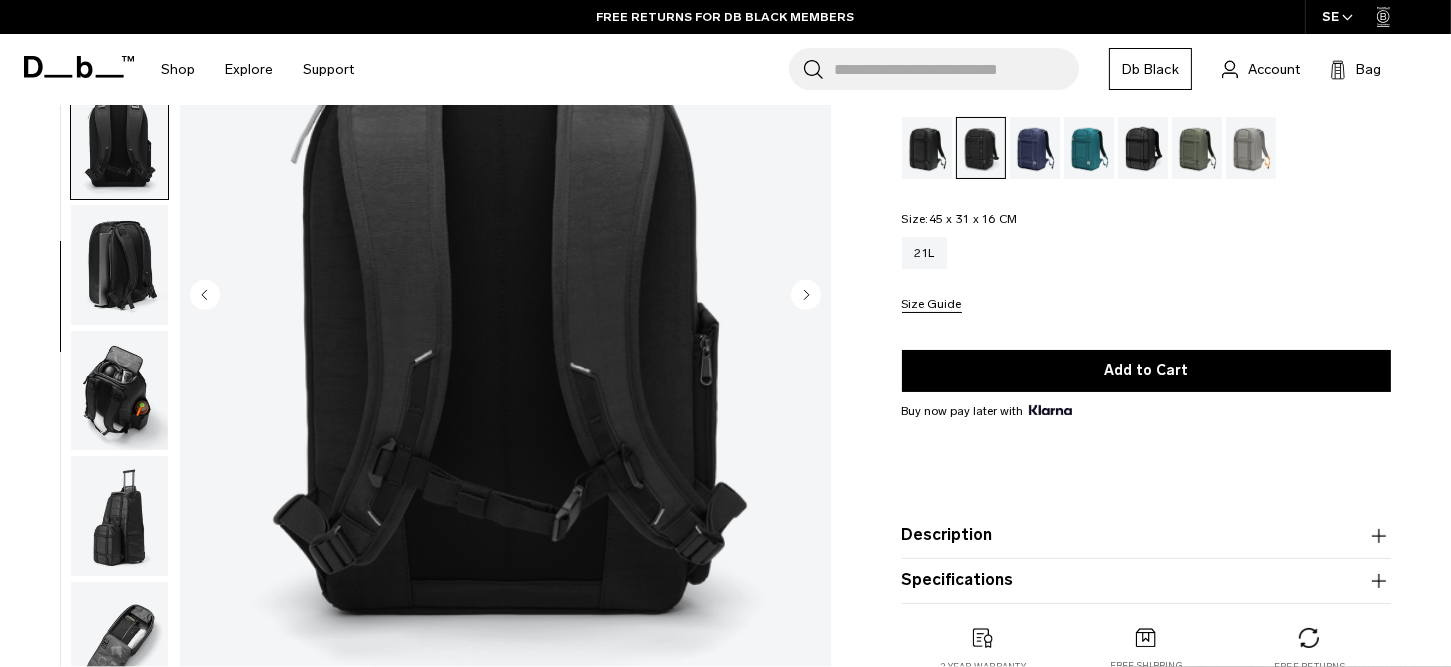 scroll, scrollTop: 0, scrollLeft: 0, axis: both 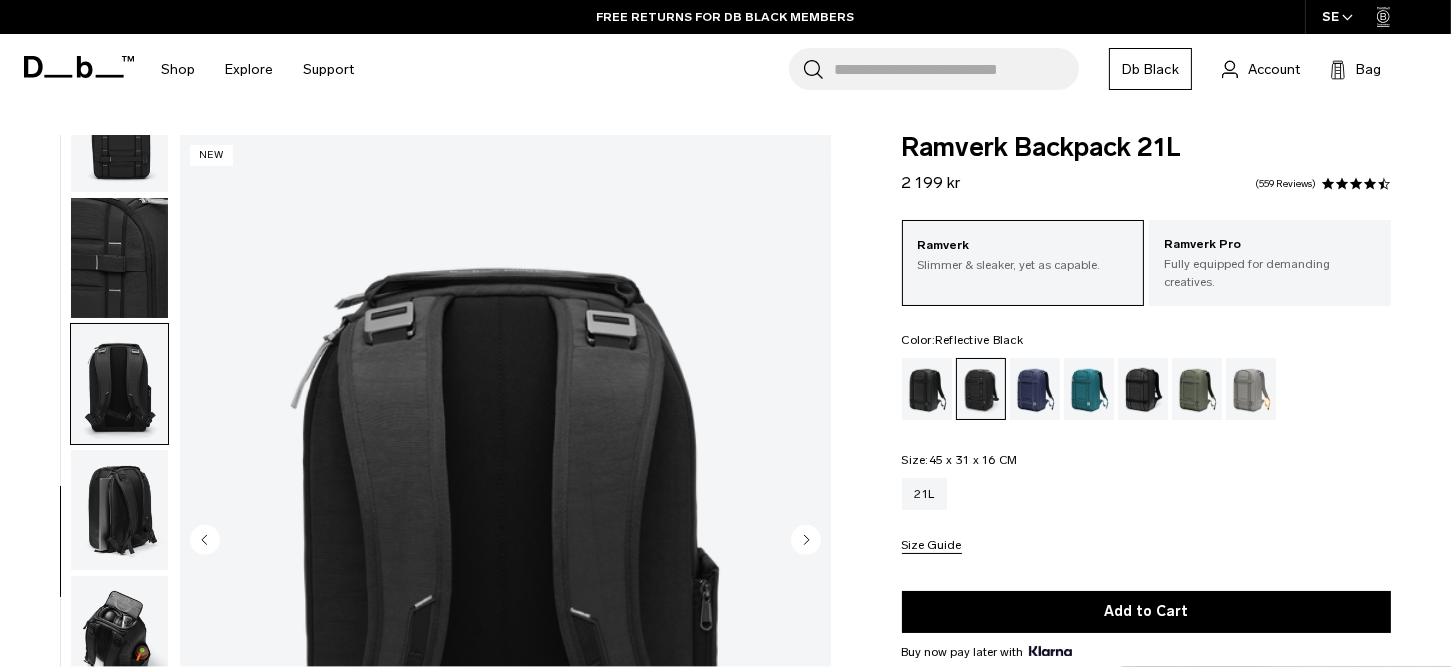 click at bounding box center (1143, 389) 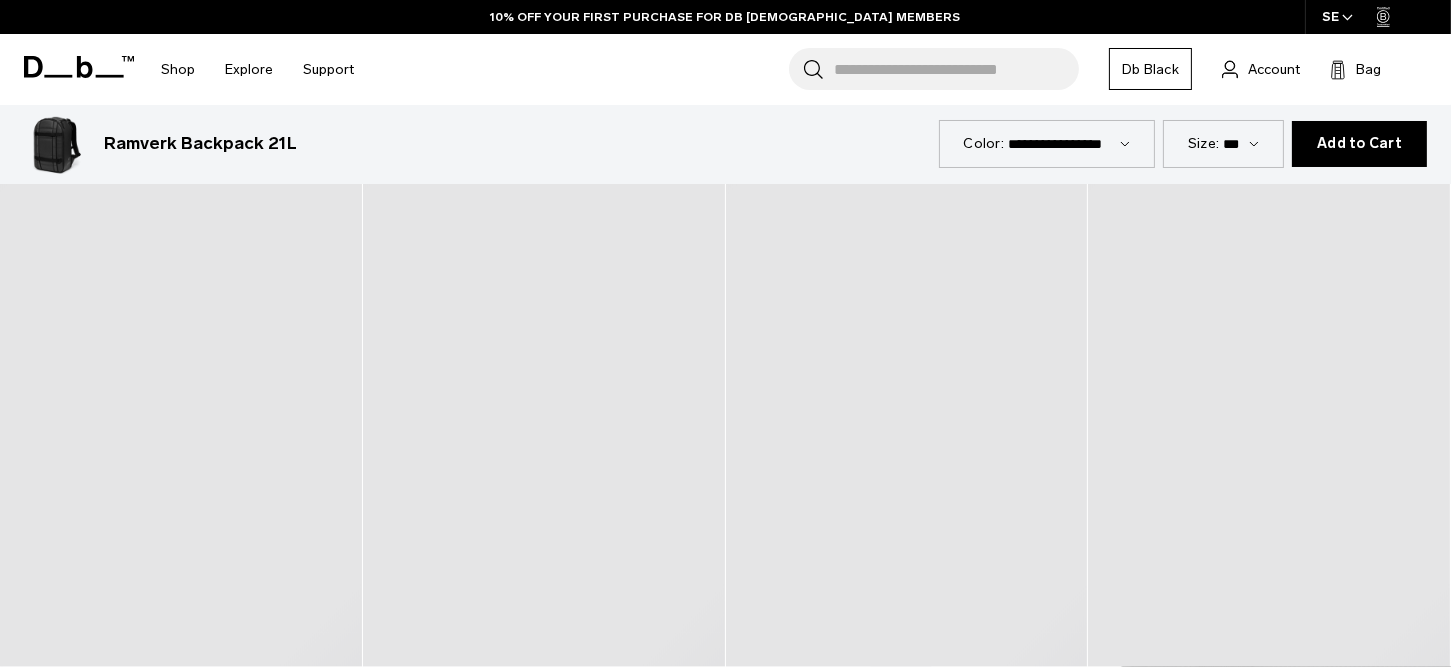 scroll, scrollTop: 1000, scrollLeft: 0, axis: vertical 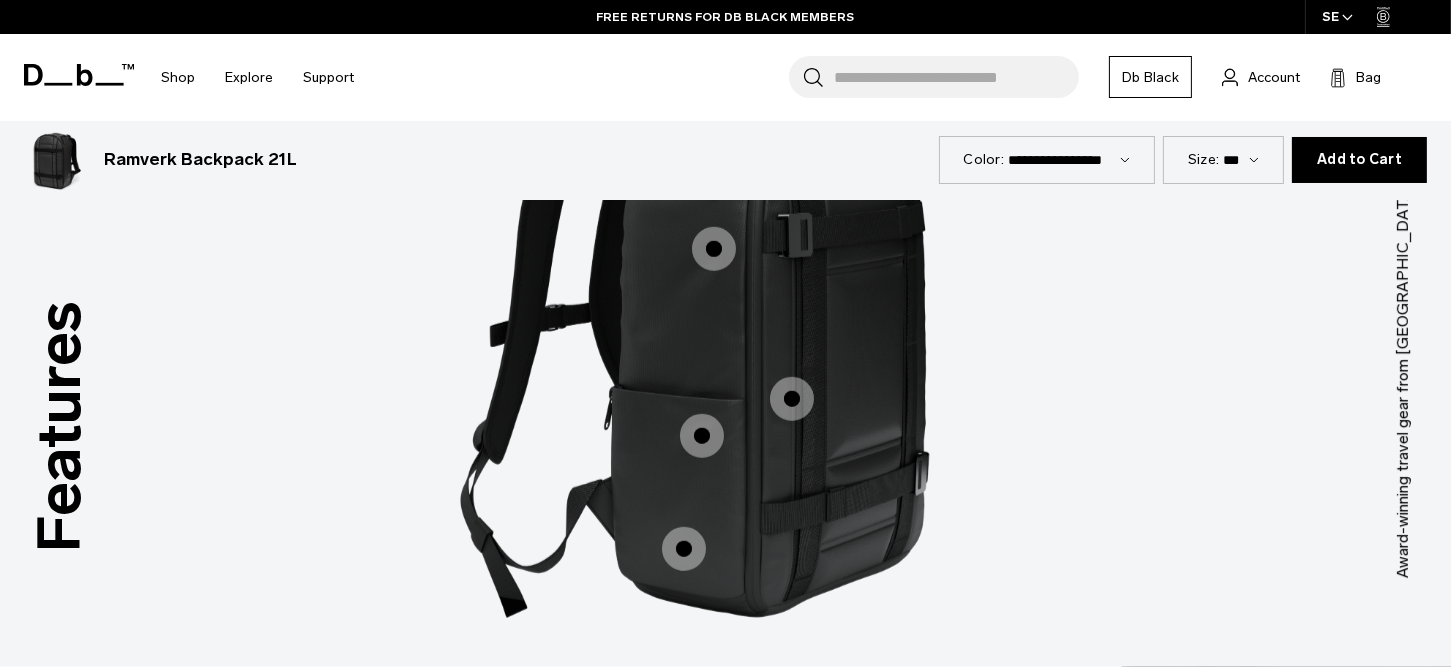 click at bounding box center (702, 436) 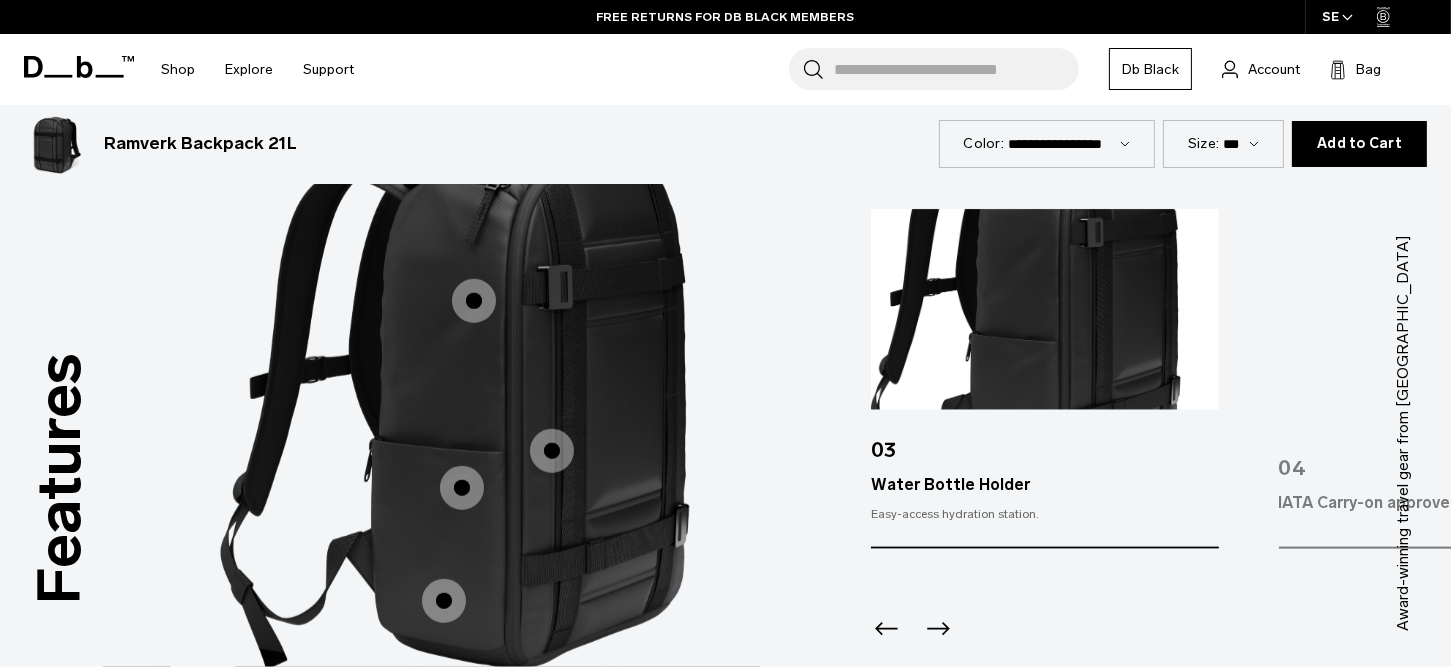 scroll, scrollTop: 2500, scrollLeft: 0, axis: vertical 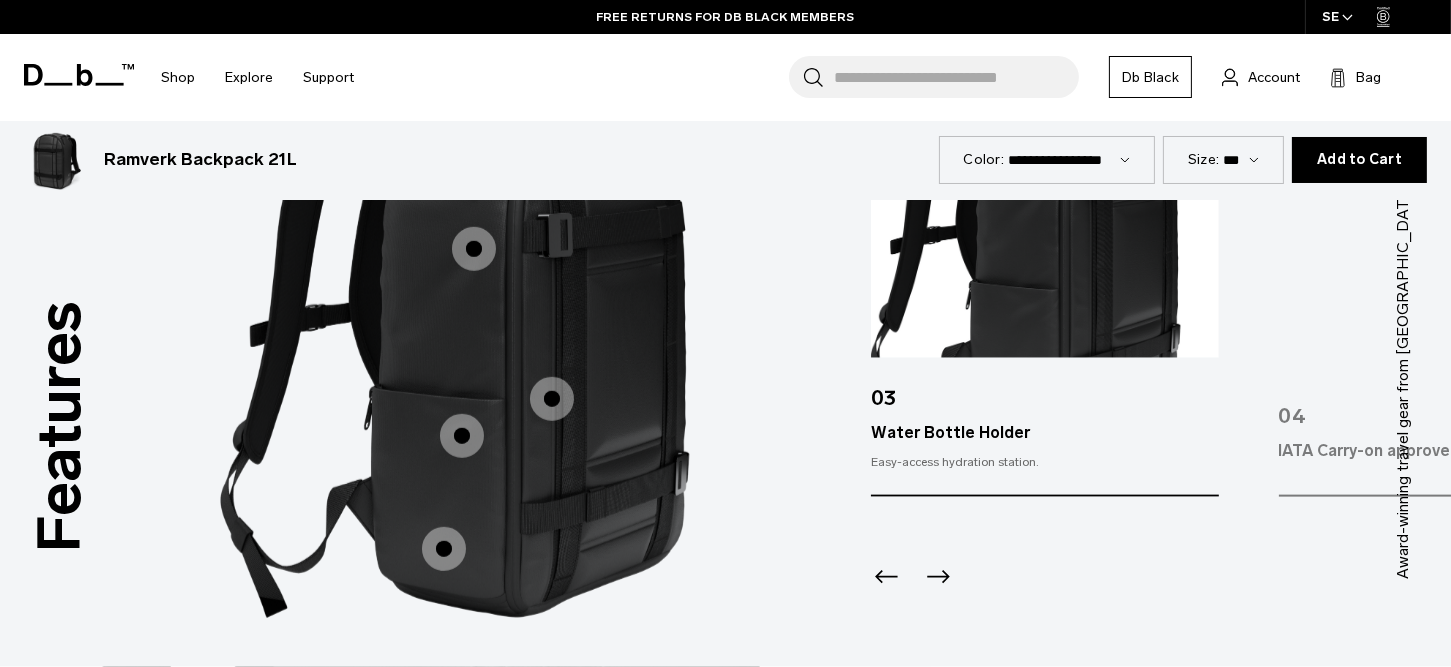 click at bounding box center [444, 549] 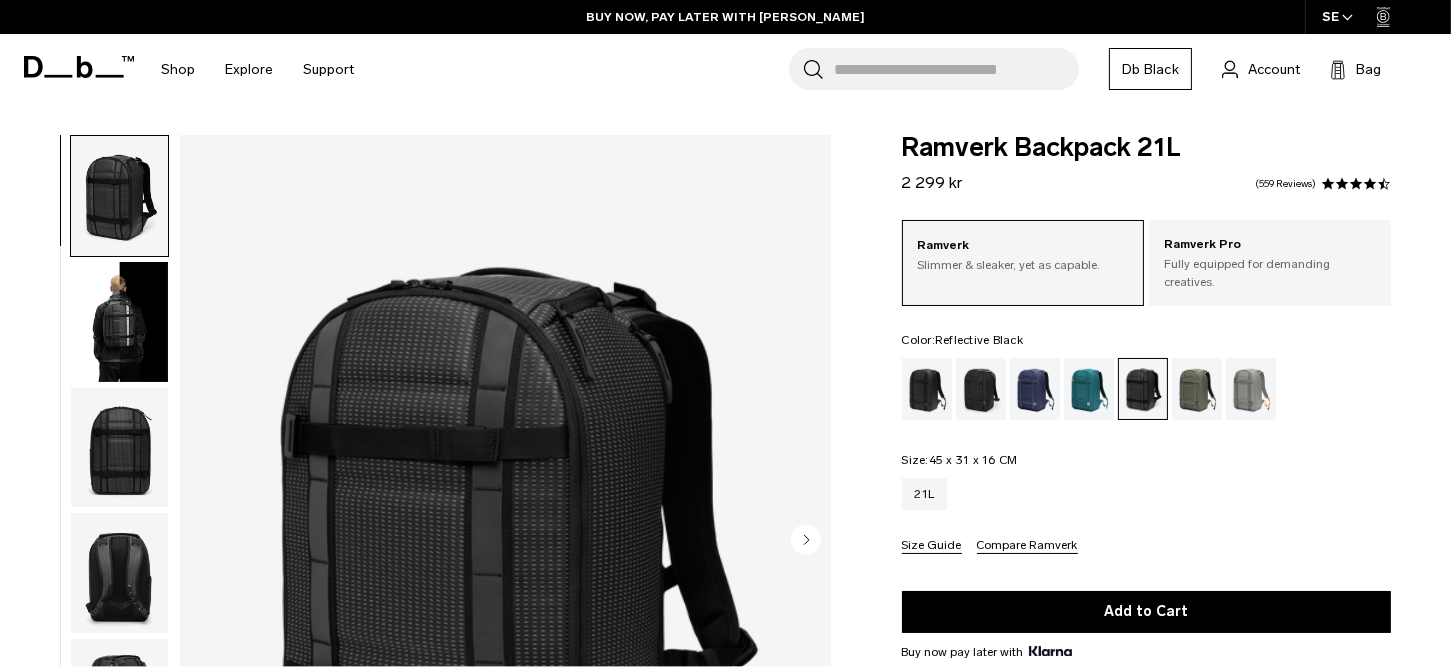 scroll, scrollTop: 0, scrollLeft: 0, axis: both 